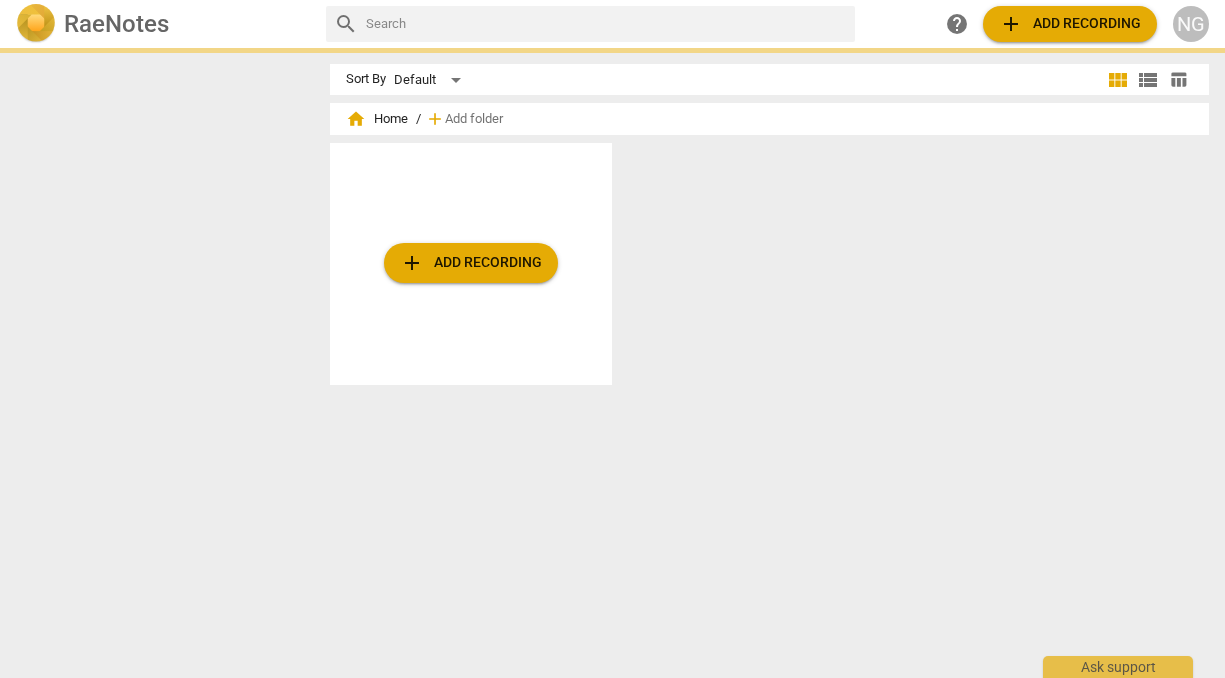scroll, scrollTop: 0, scrollLeft: 0, axis: both 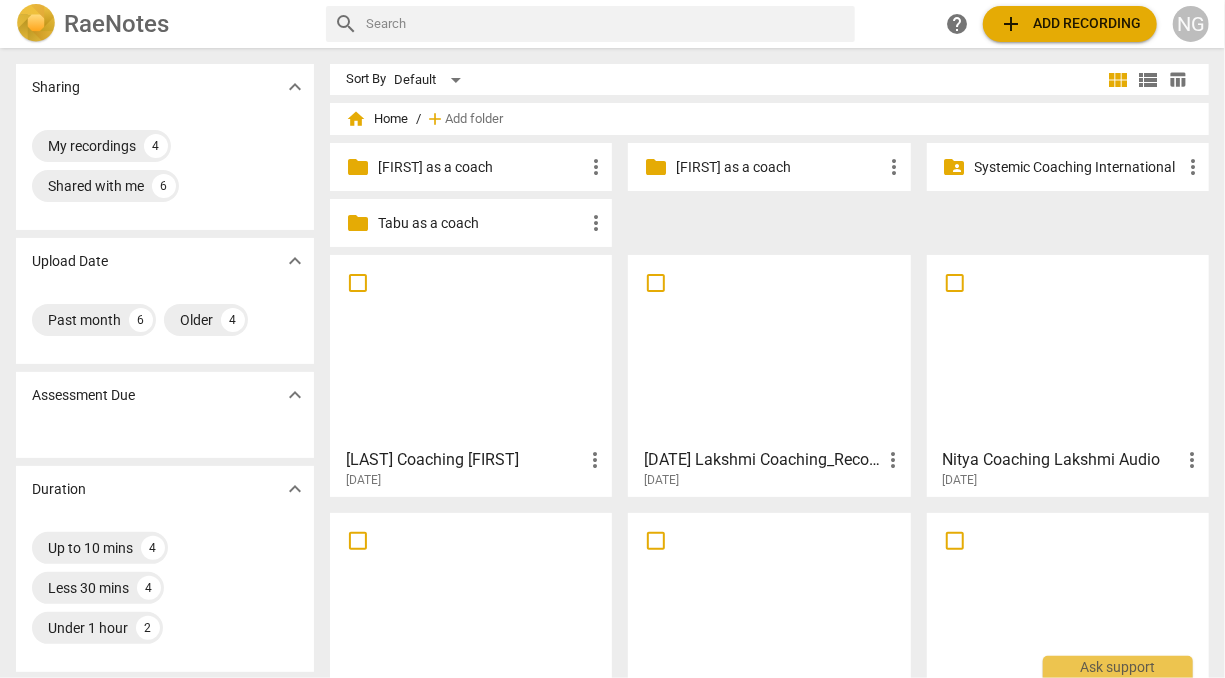 click on "folder Pankhuri as a coach more_vert folder Sunit as a coach more_vert folder_shared Systemic Coaching International more_vert folder Tabu as a coach more_vert" at bounding box center [777, 199] 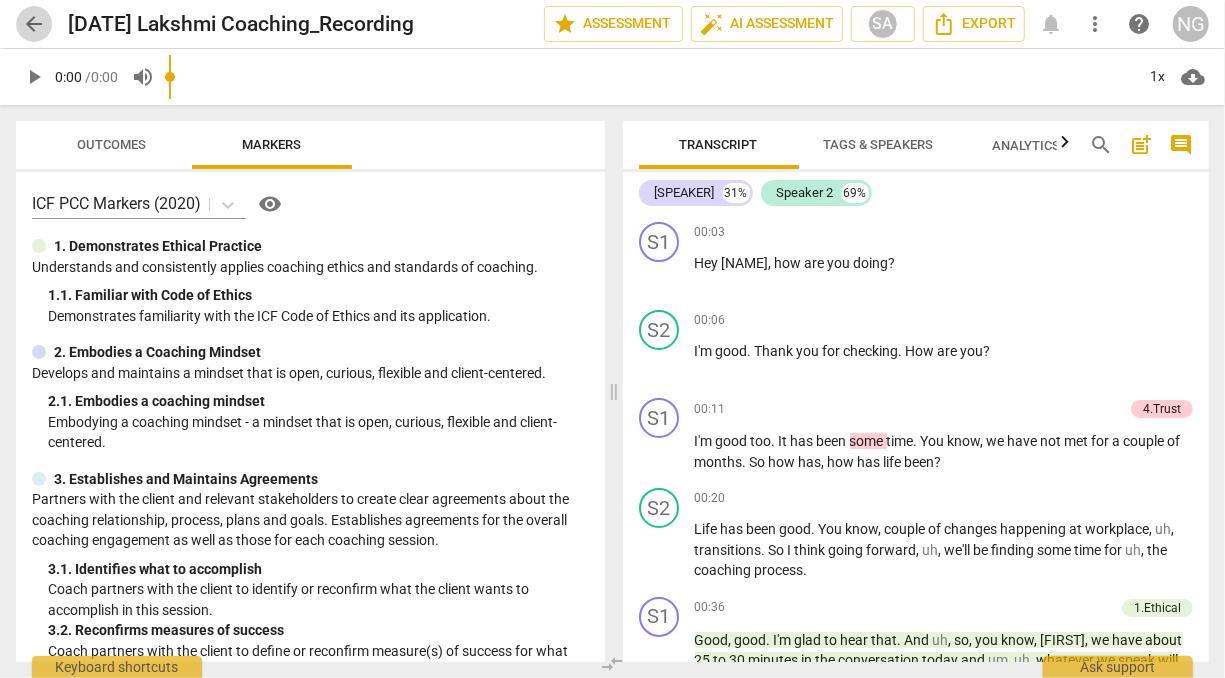 click on "arrow_back" at bounding box center [34, 24] 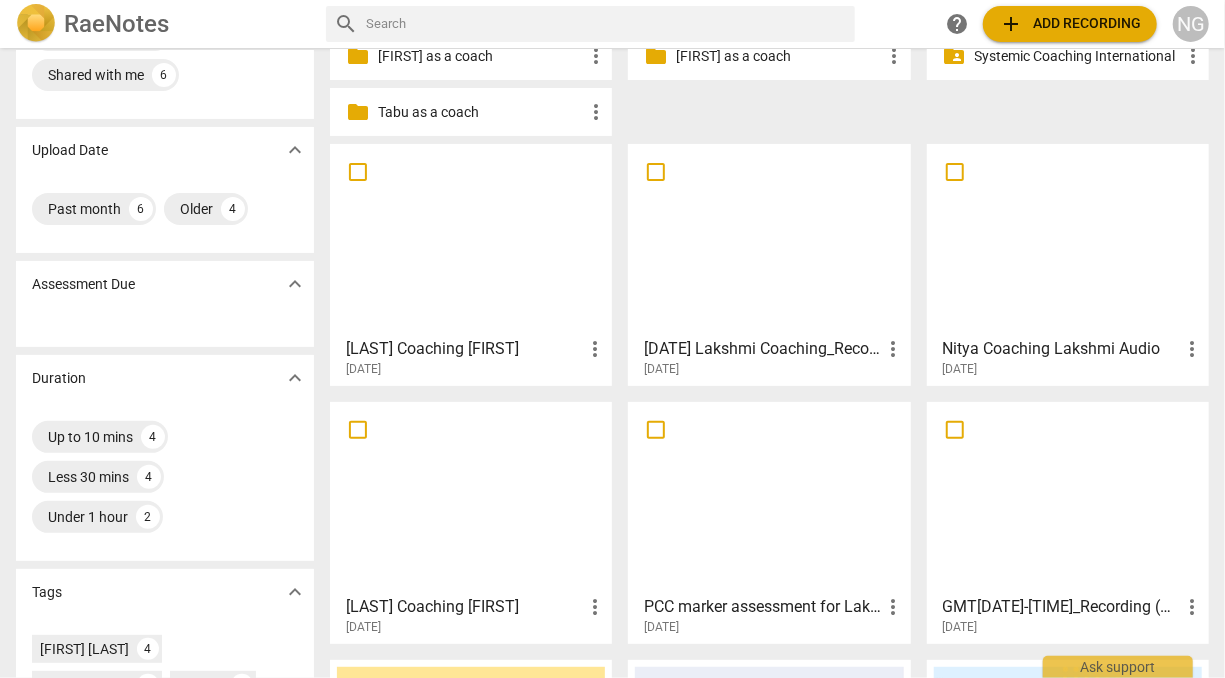 scroll, scrollTop: 103, scrollLeft: 0, axis: vertical 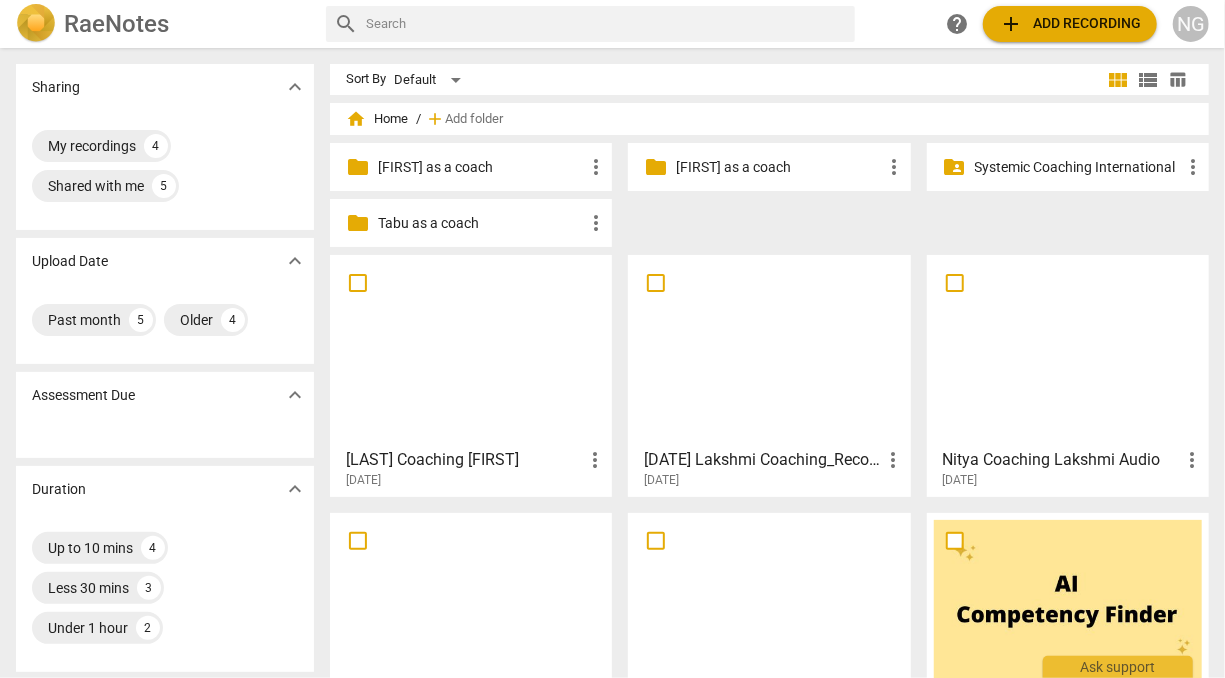 click on "Tabu as a coach" at bounding box center [481, 223] 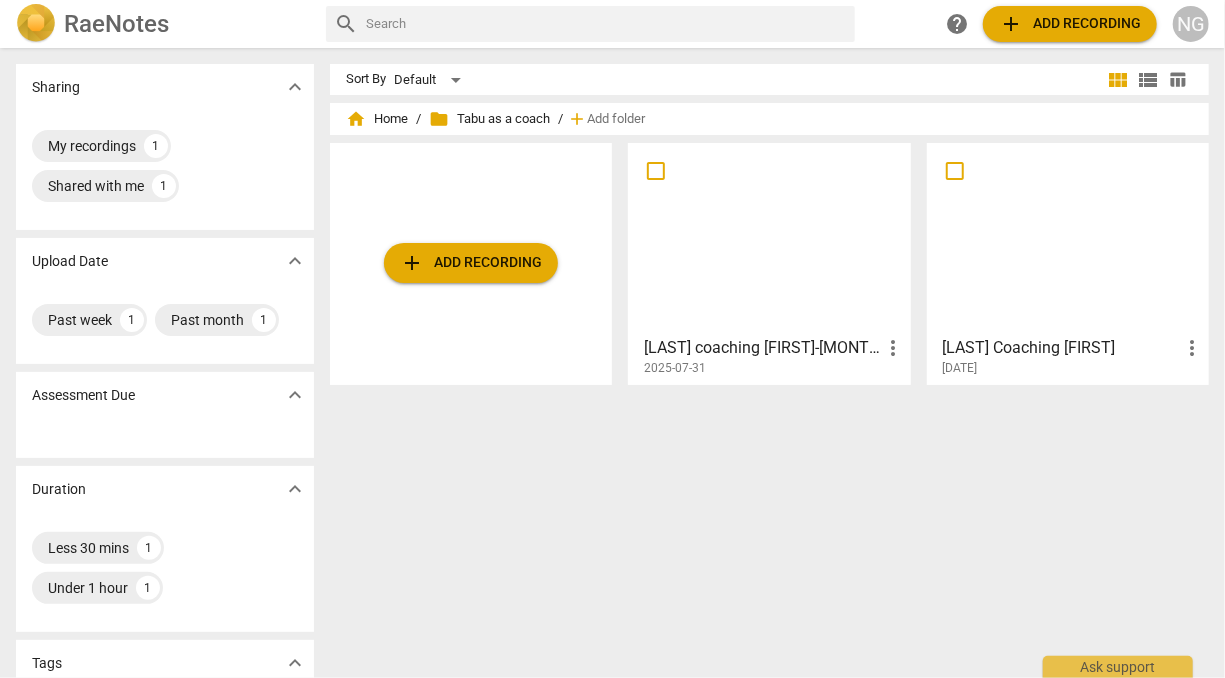 click at bounding box center (769, 238) 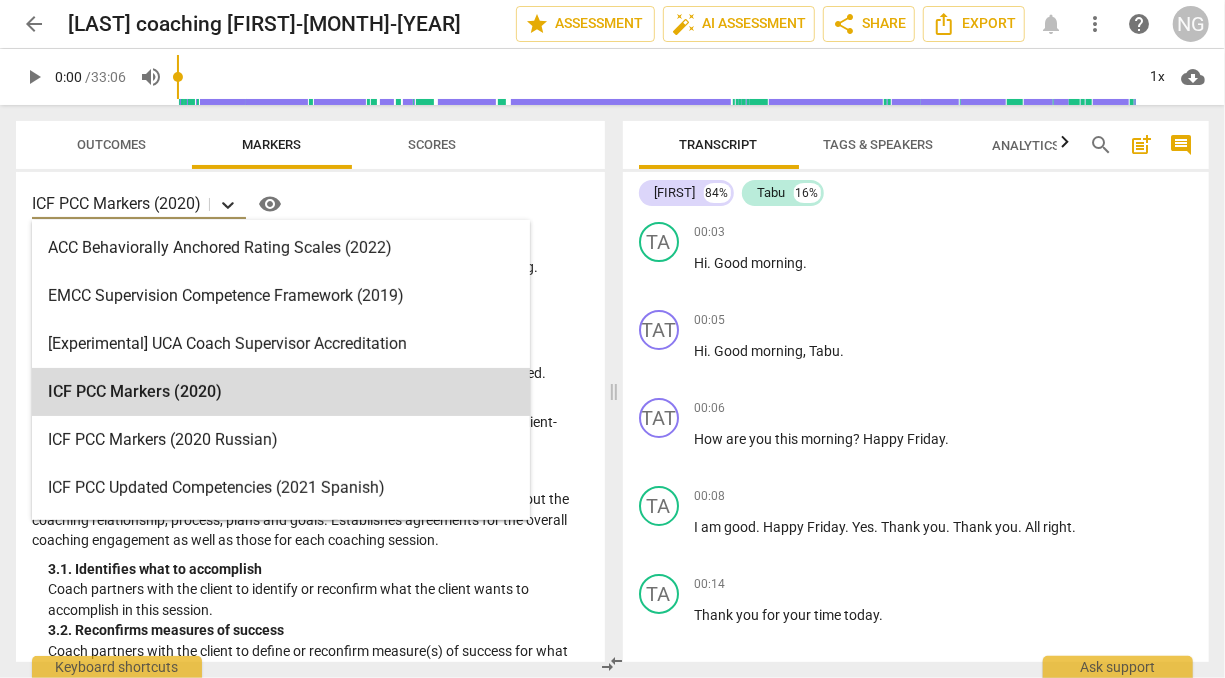 click 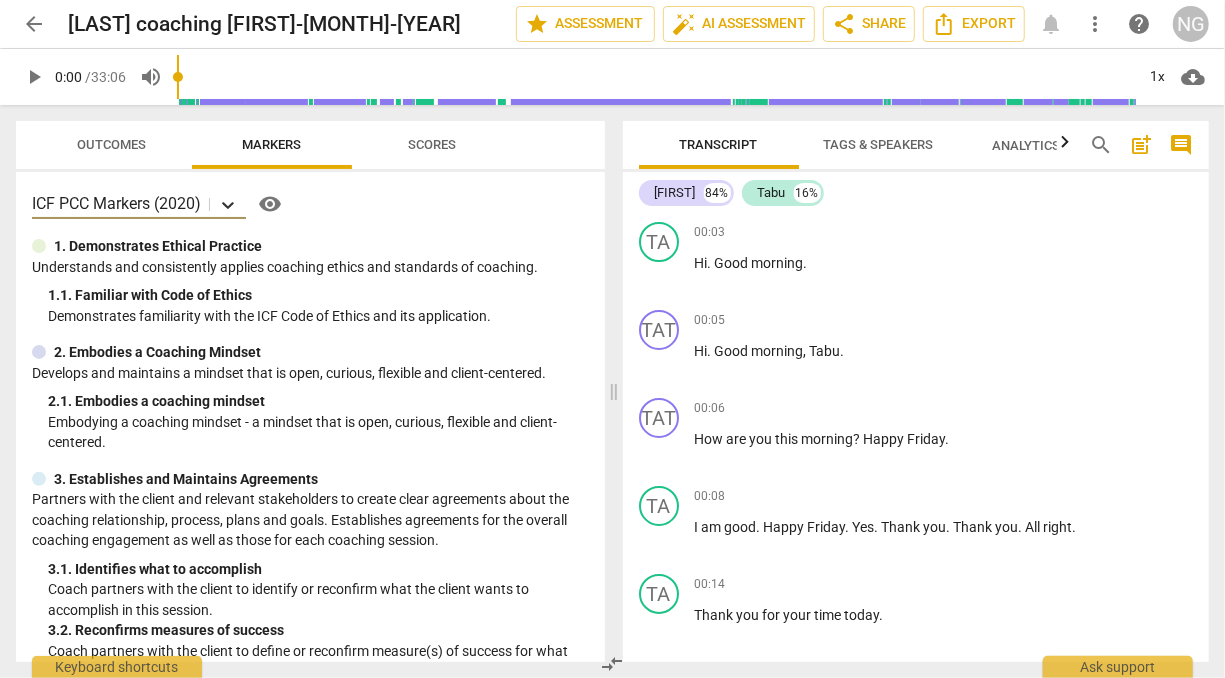 click 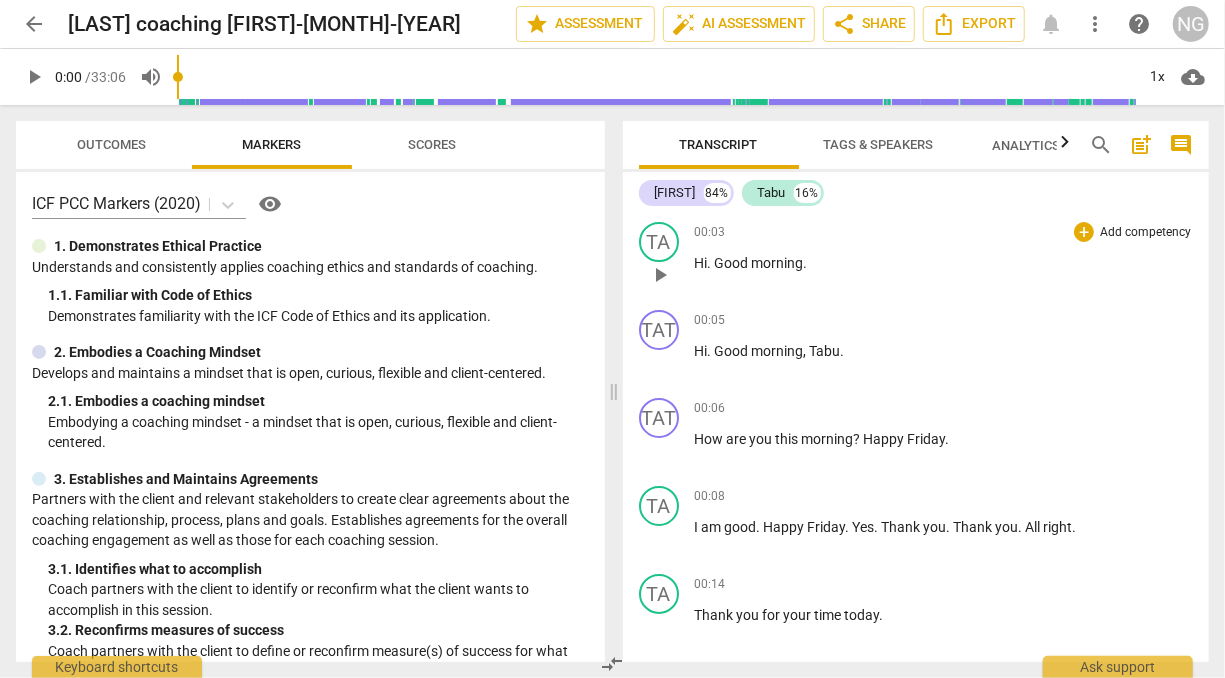 click on "Add competency" at bounding box center (1145, 233) 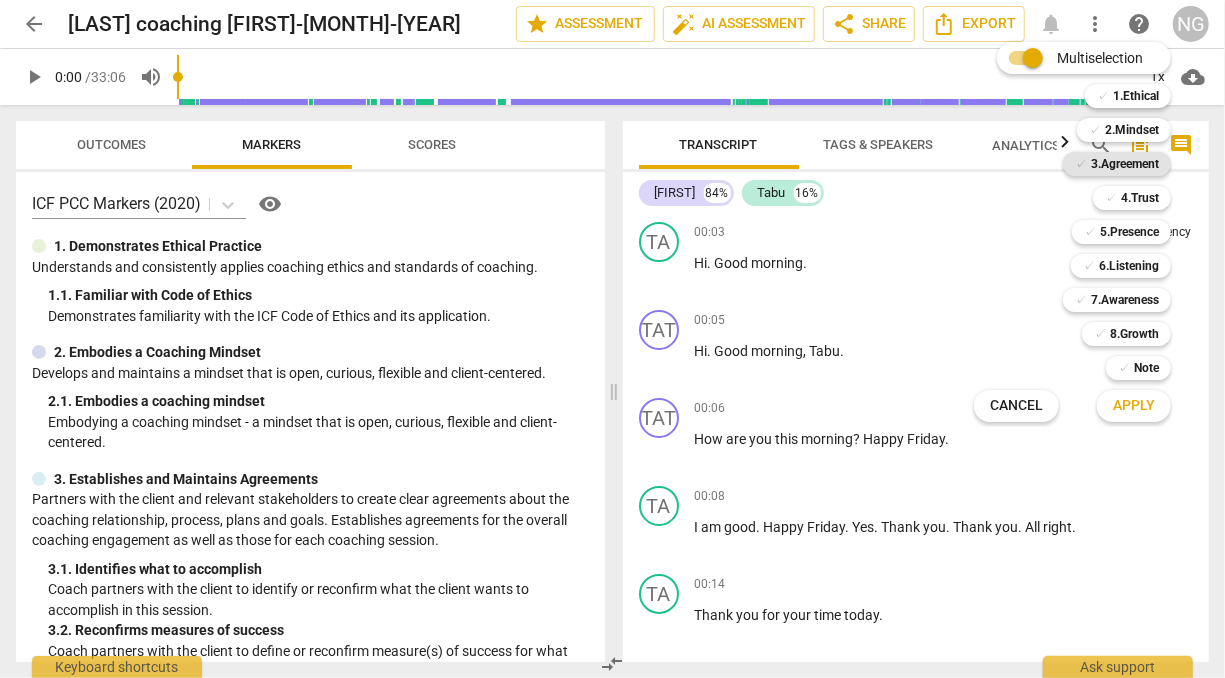 click on "3.Agreement" at bounding box center [1125, 164] 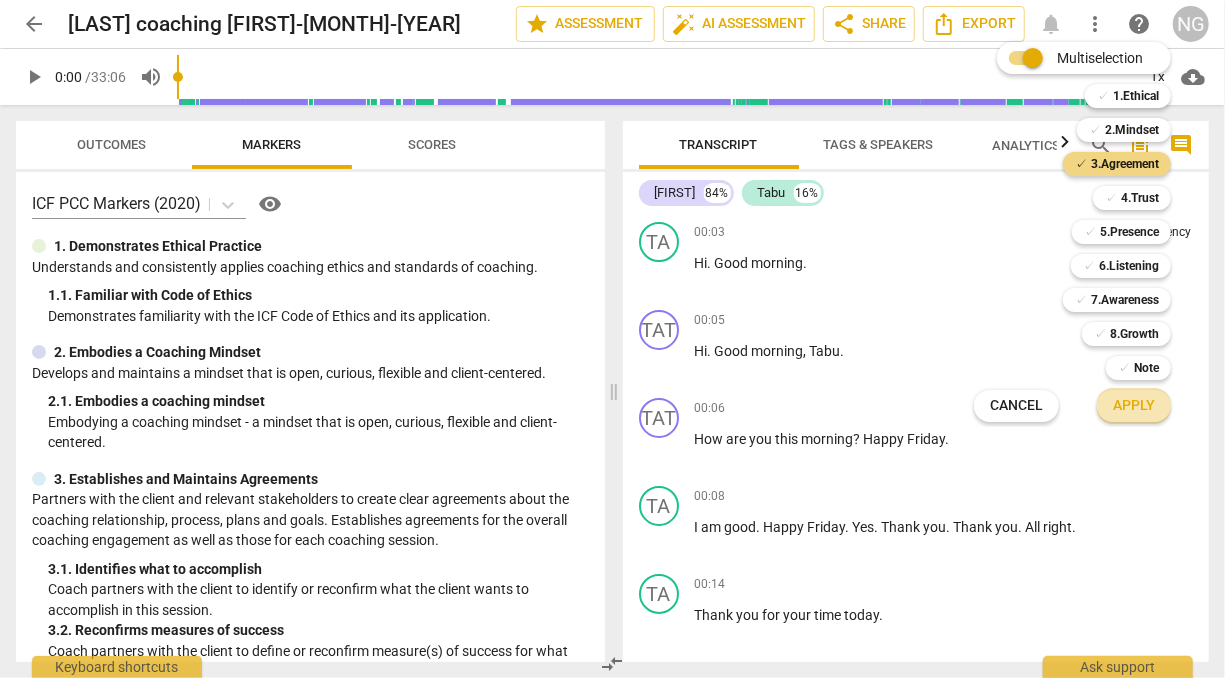 click on "Apply" at bounding box center (1134, 406) 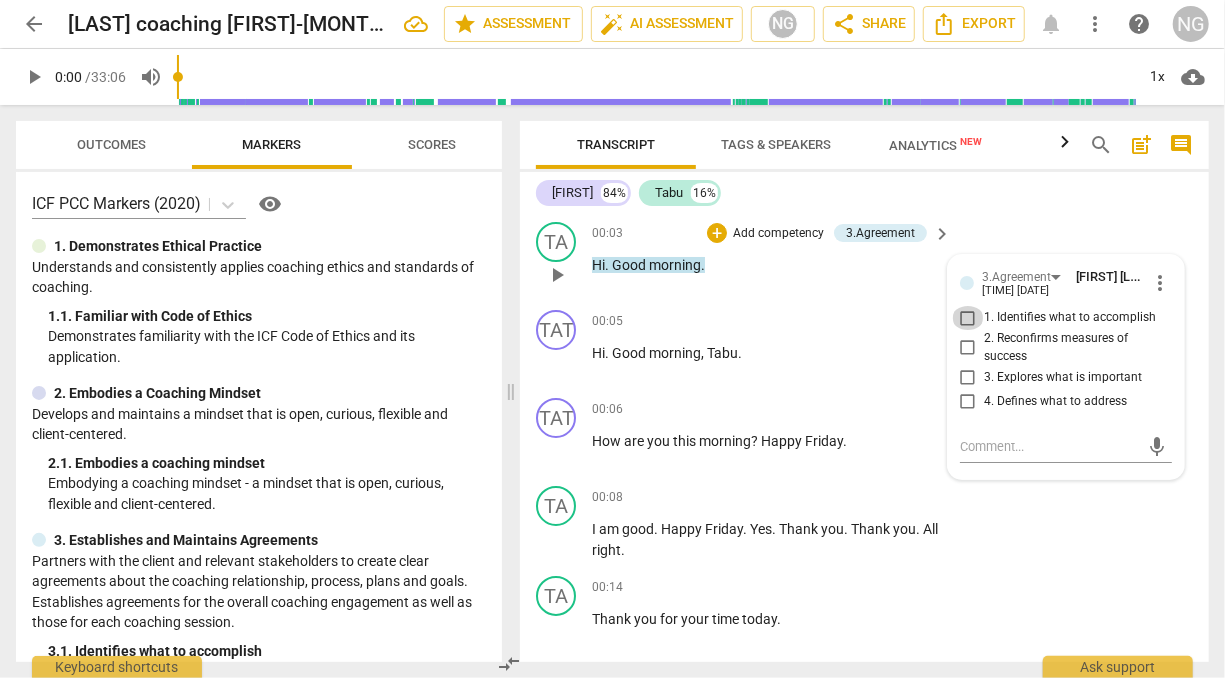 click on "1. Identifies what to accomplish" at bounding box center [968, 318] 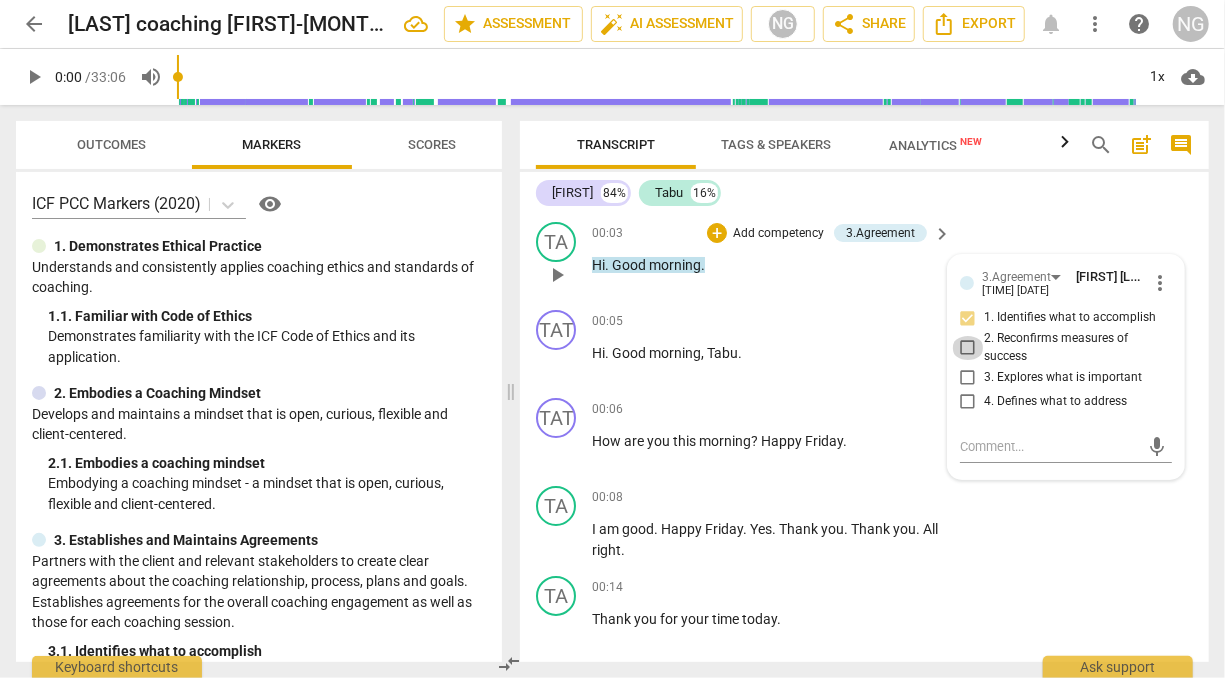 click on "2. Reconfirms measures of success" at bounding box center (968, 348) 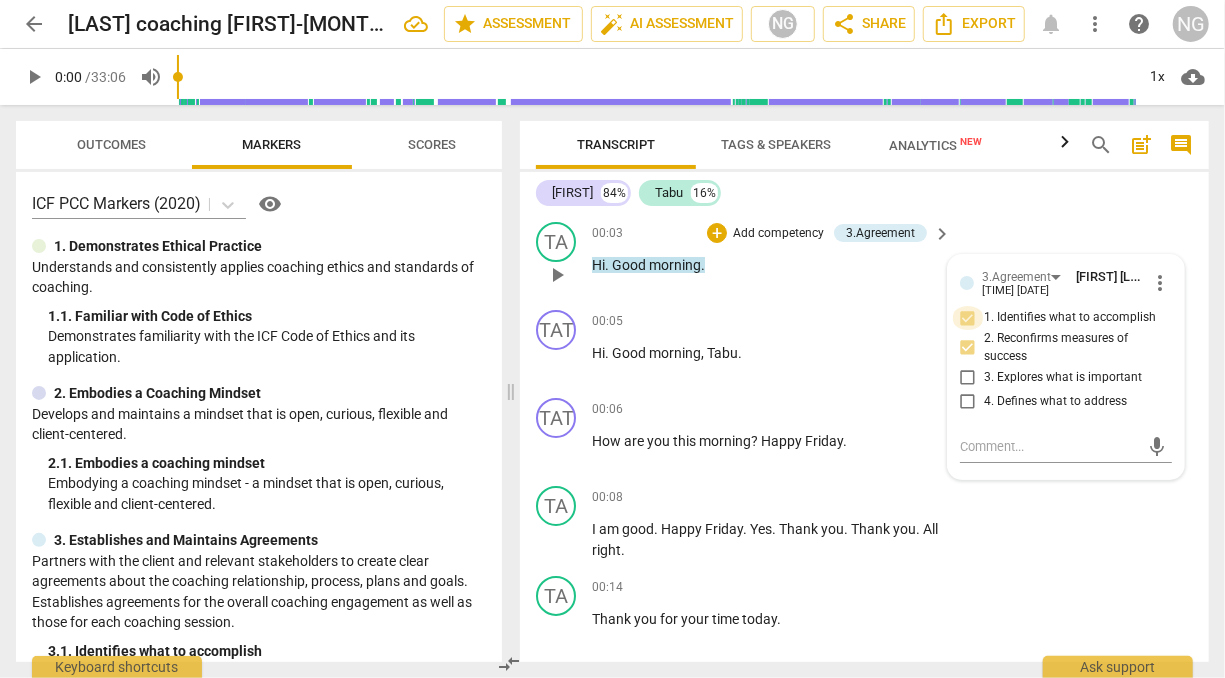 click on "1. Identifies what to accomplish" at bounding box center [968, 318] 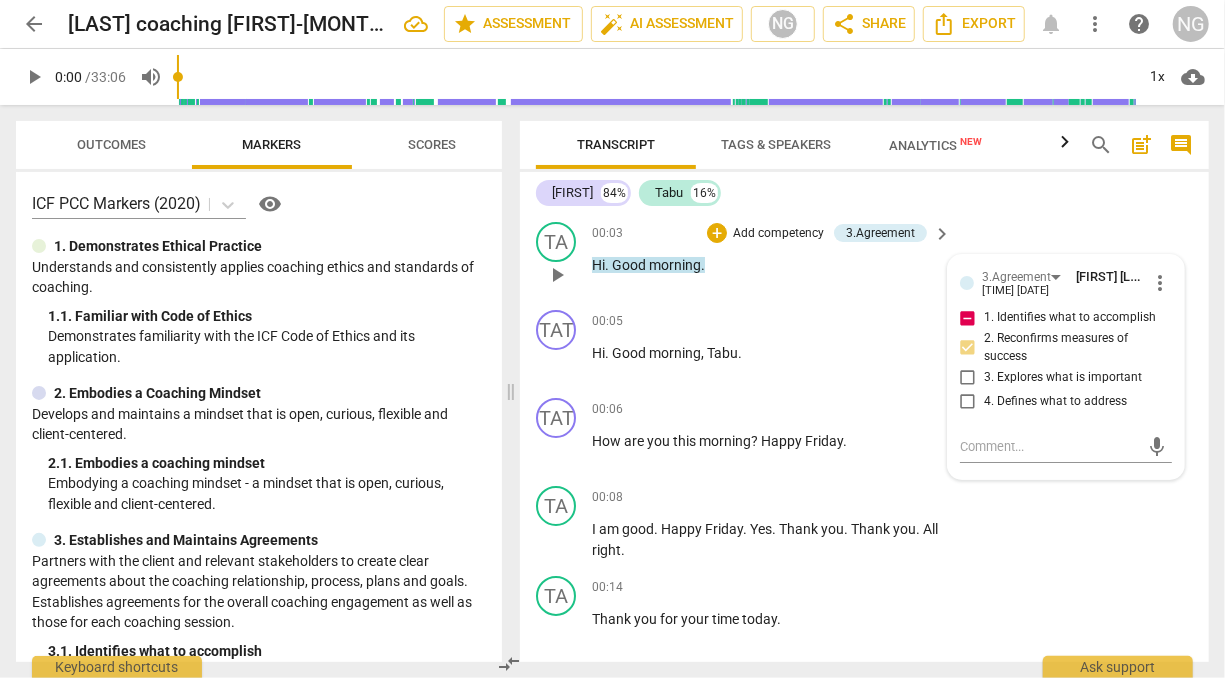 drag, startPoint x: 965, startPoint y: 351, endPoint x: 967, endPoint y: 322, distance: 29.068884 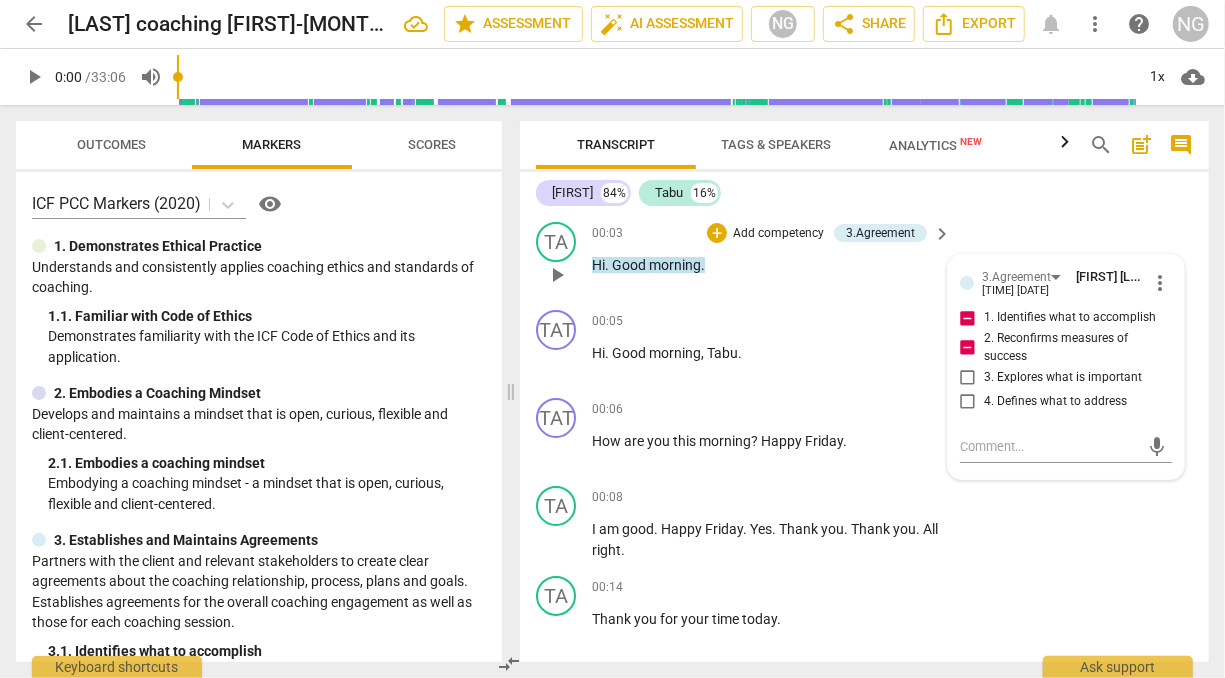 click on "1. Identifies what to accomplish" at bounding box center [968, 318] 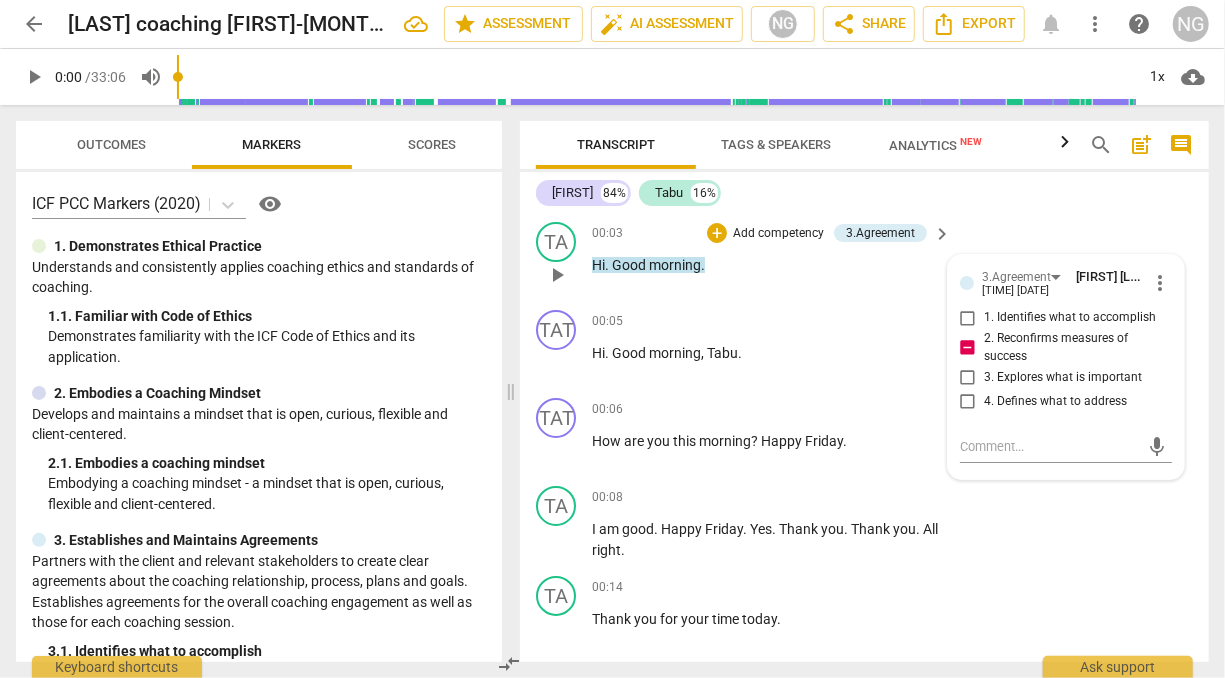 click on "2. Reconfirms measures of success" at bounding box center (968, 348) 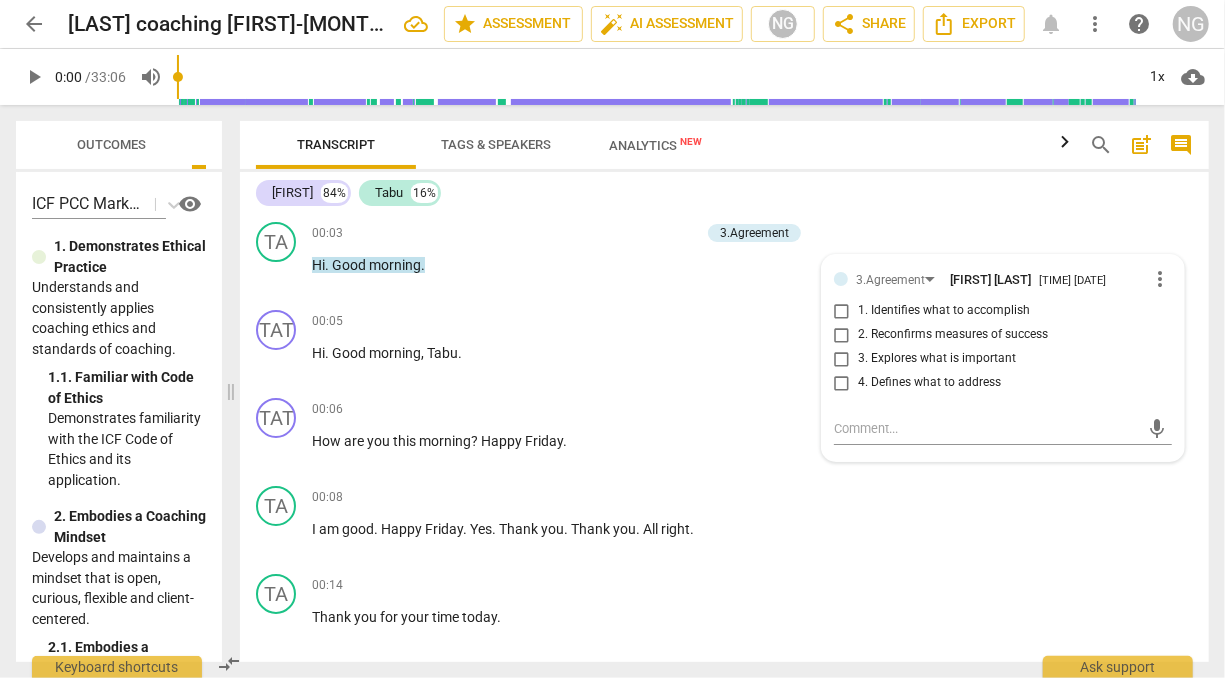 drag, startPoint x: 512, startPoint y: 399, endPoint x: 232, endPoint y: 368, distance: 281.71085 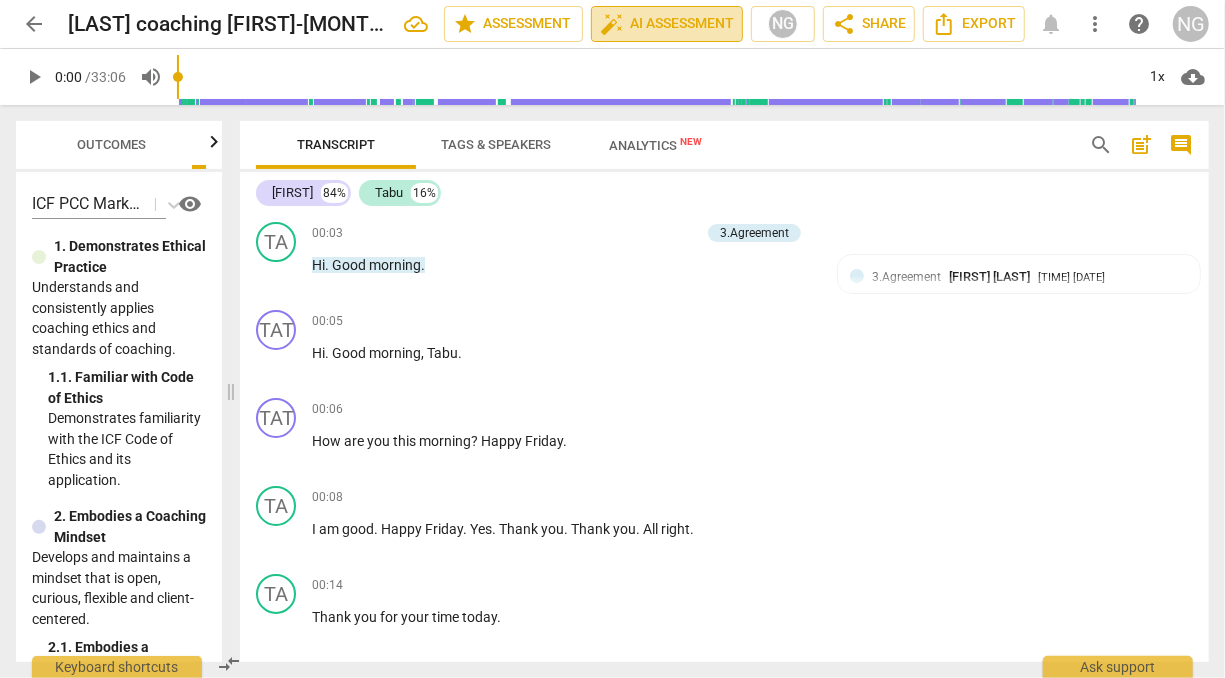 click on "auto_fix_high    AI Assessment" at bounding box center [667, 24] 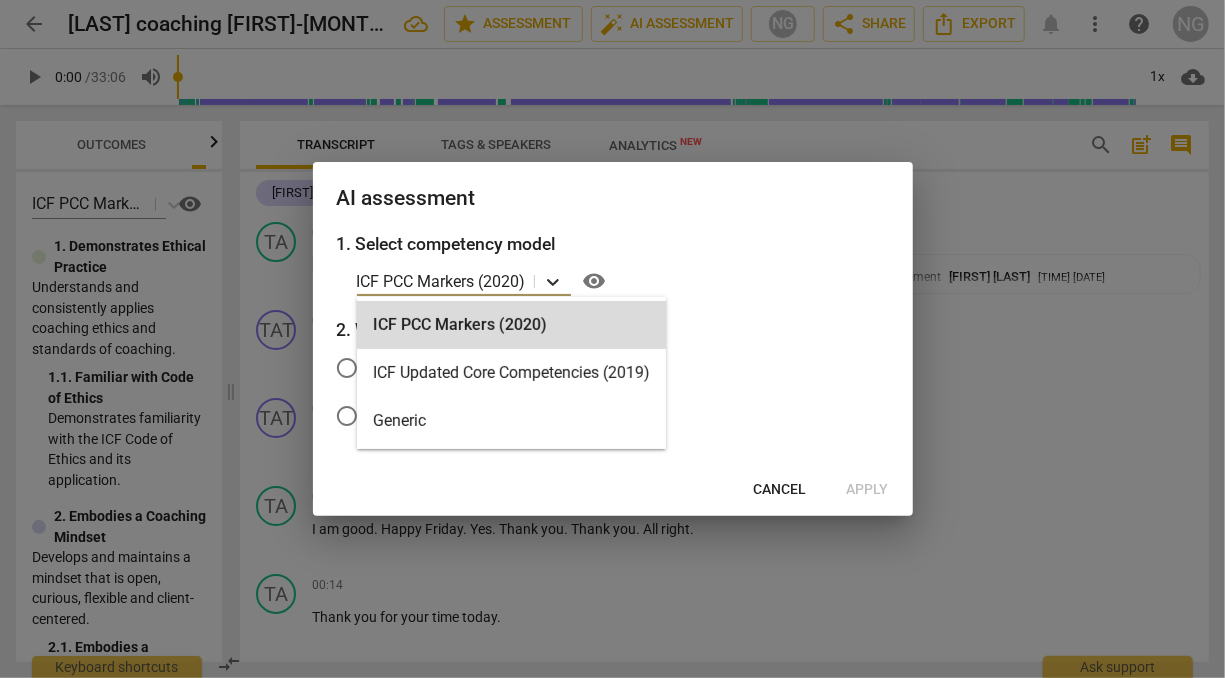 click 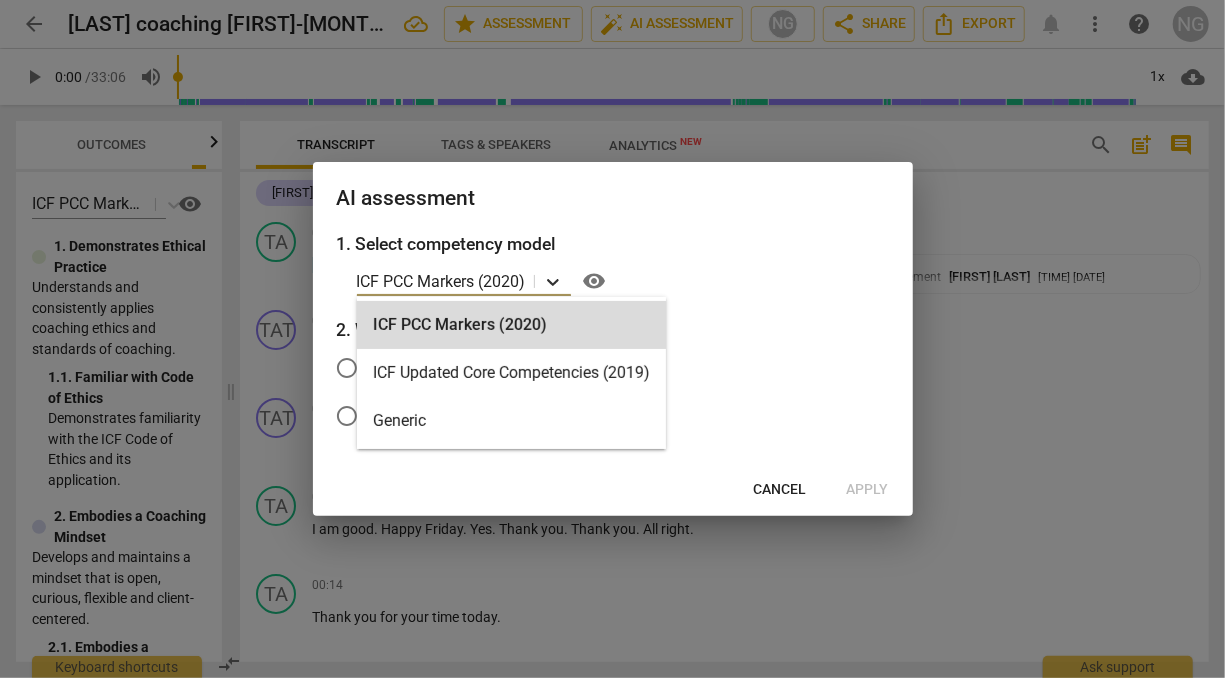 click 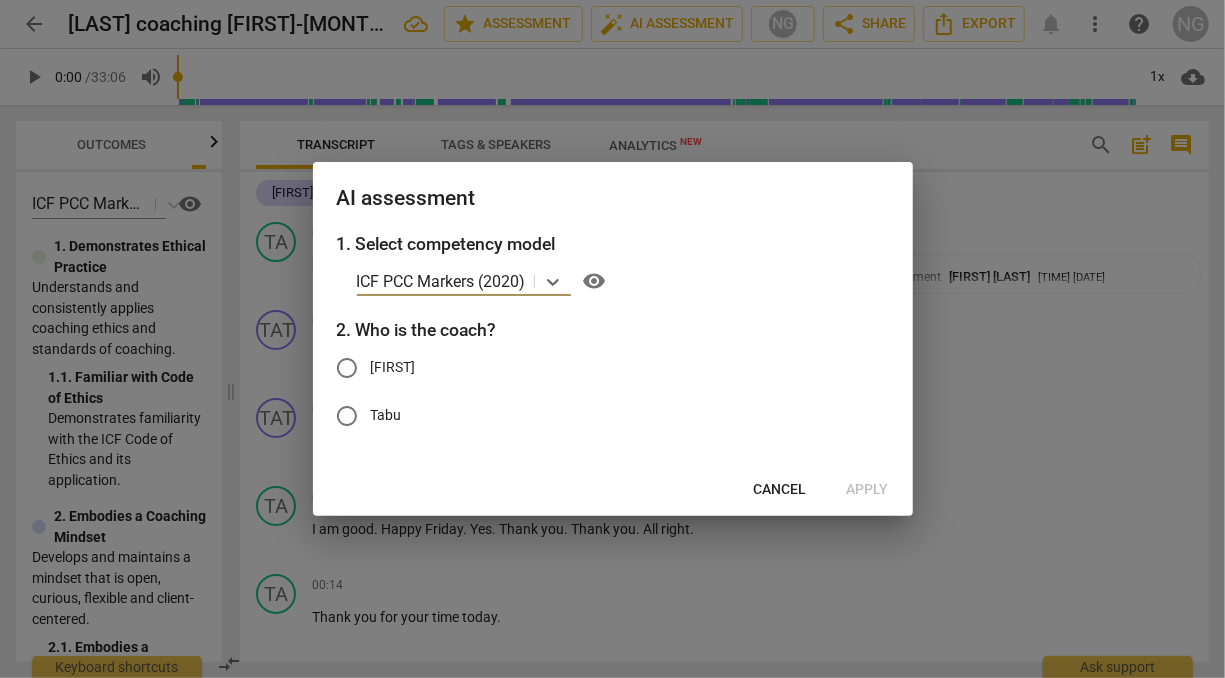 click on "Cancel" at bounding box center [780, 490] 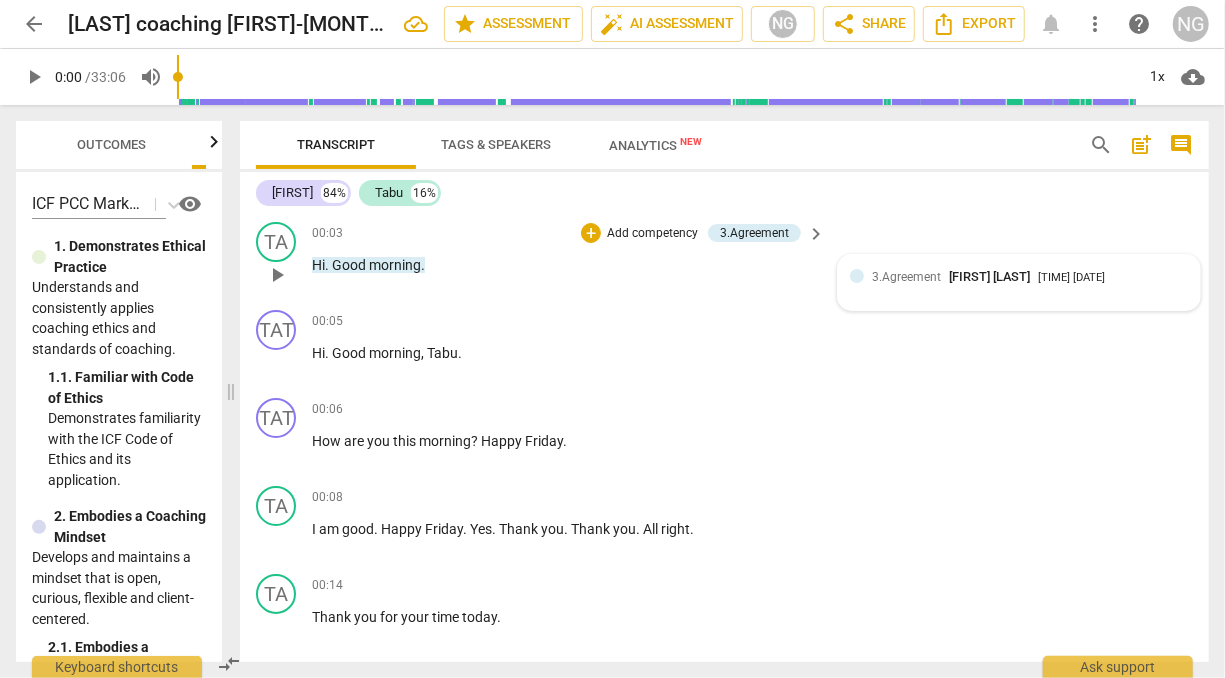 click on "3.Agreement [LAST] [FIRST] [TIME] [DATE]" at bounding box center (1019, 282) 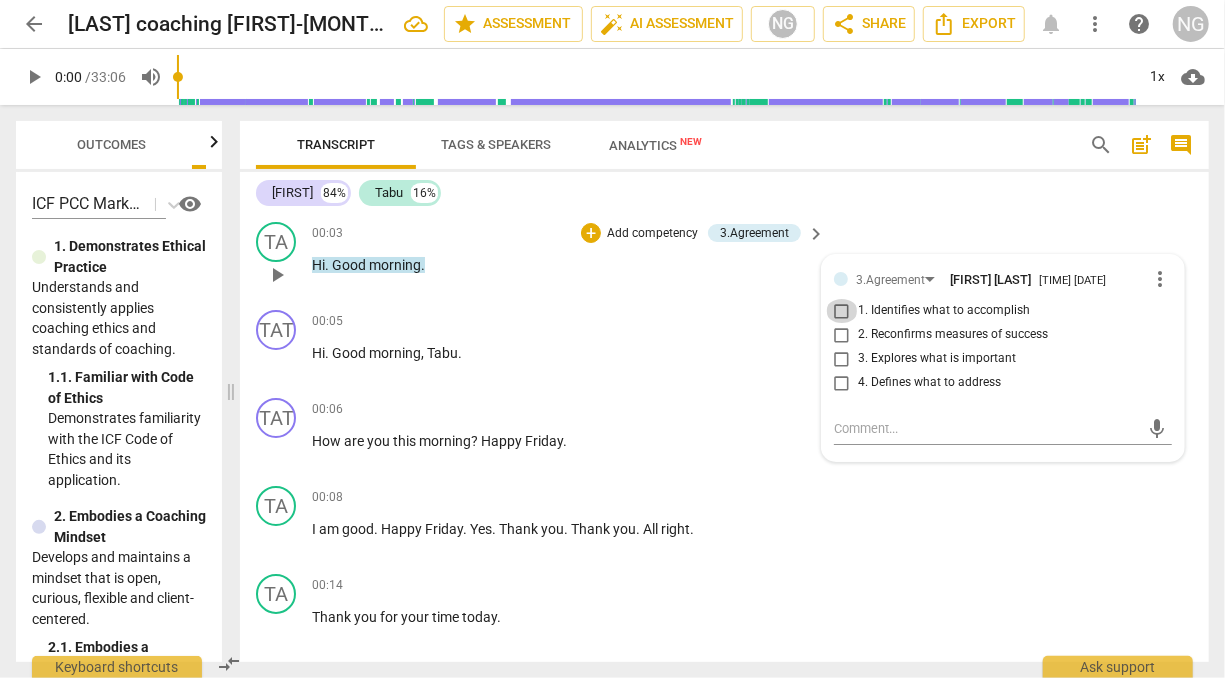 click on "1. Identifies what to accomplish" at bounding box center (842, 311) 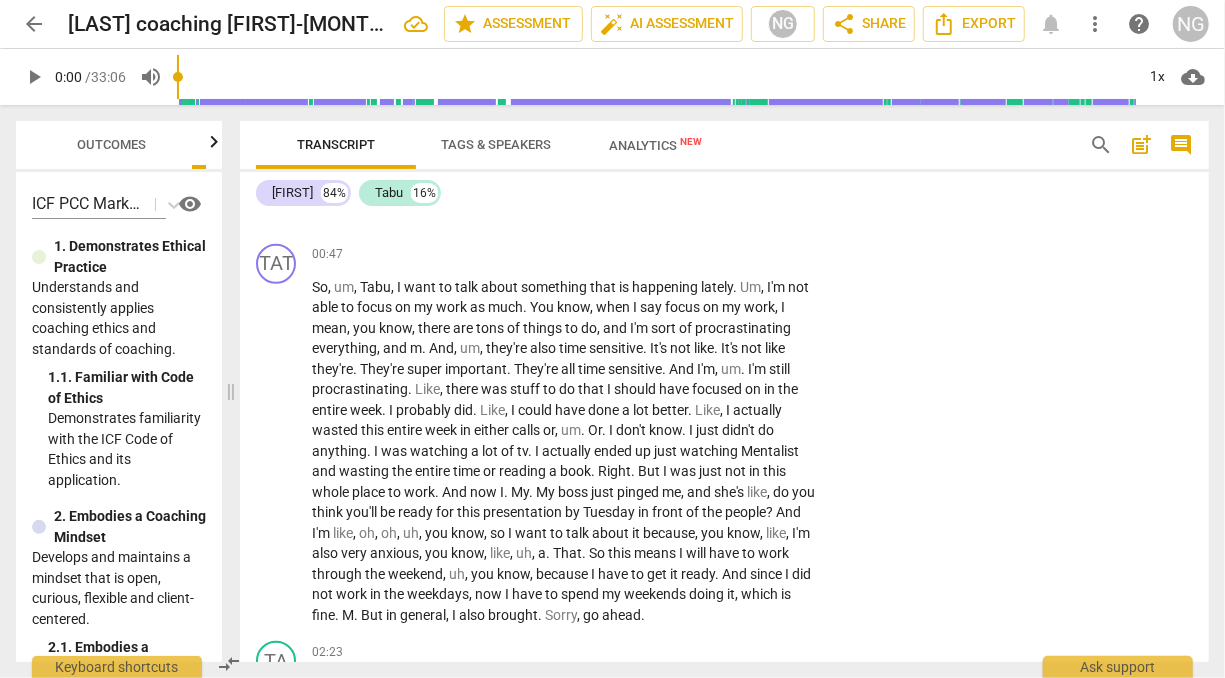 scroll, scrollTop: 887, scrollLeft: 0, axis: vertical 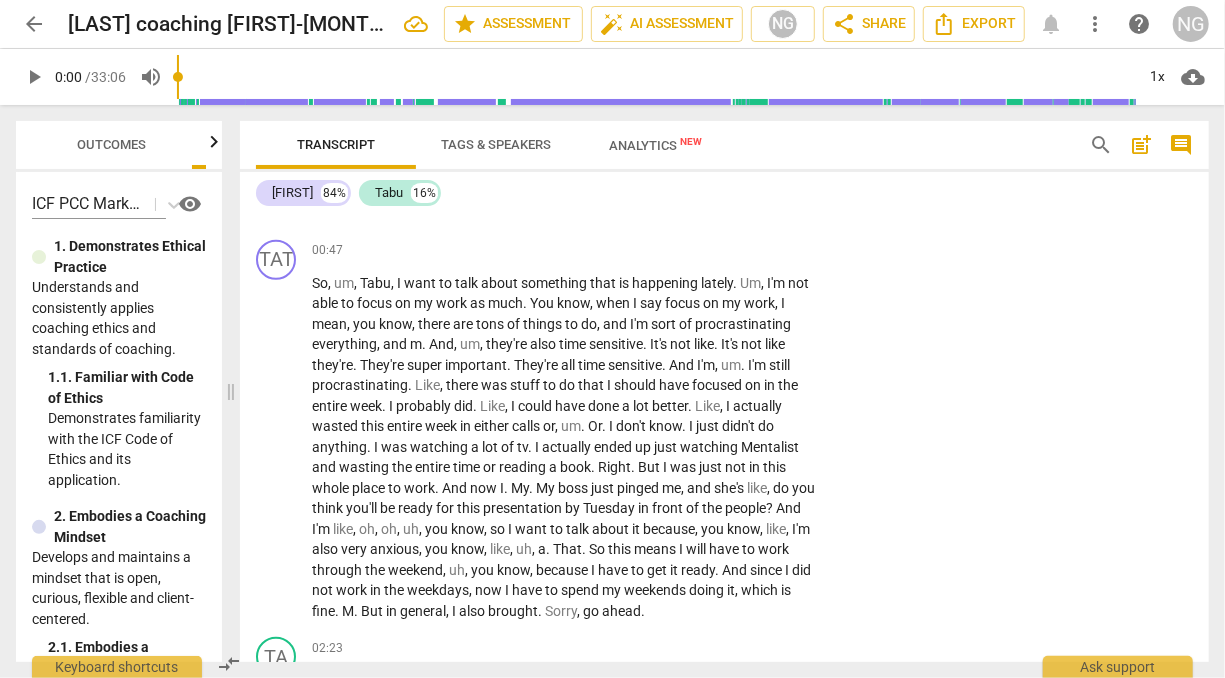 click on "NG" at bounding box center (1191, 24) 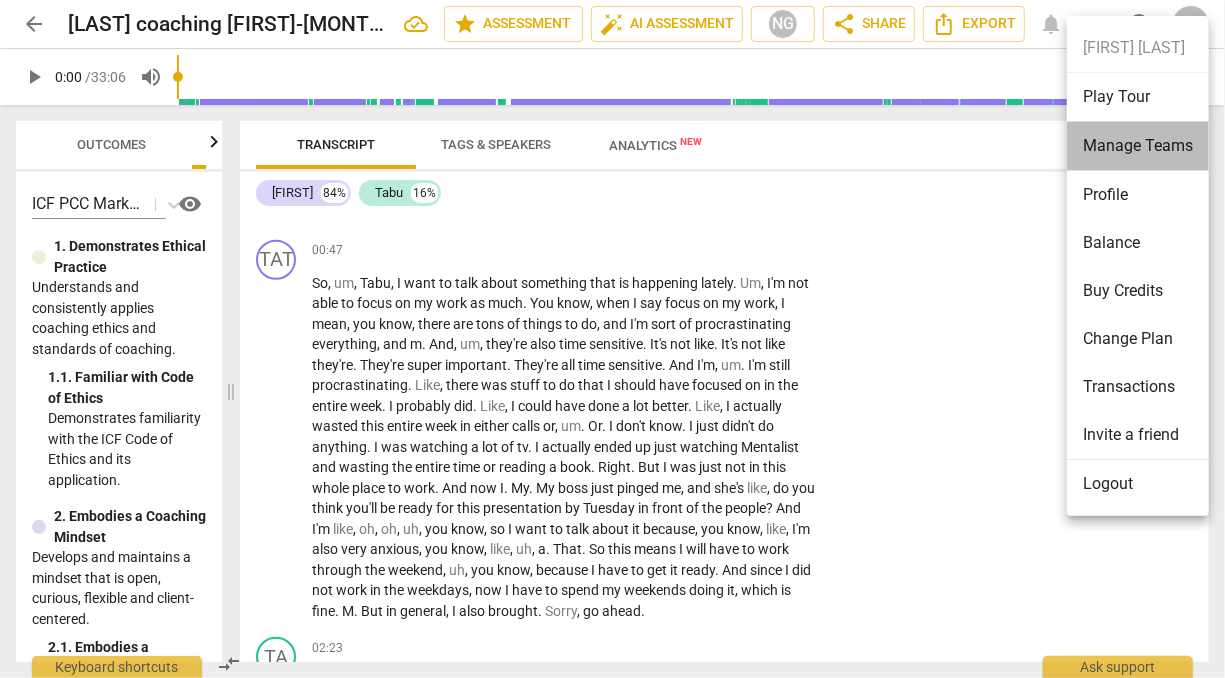 click on "Manage Teams" at bounding box center [1138, 146] 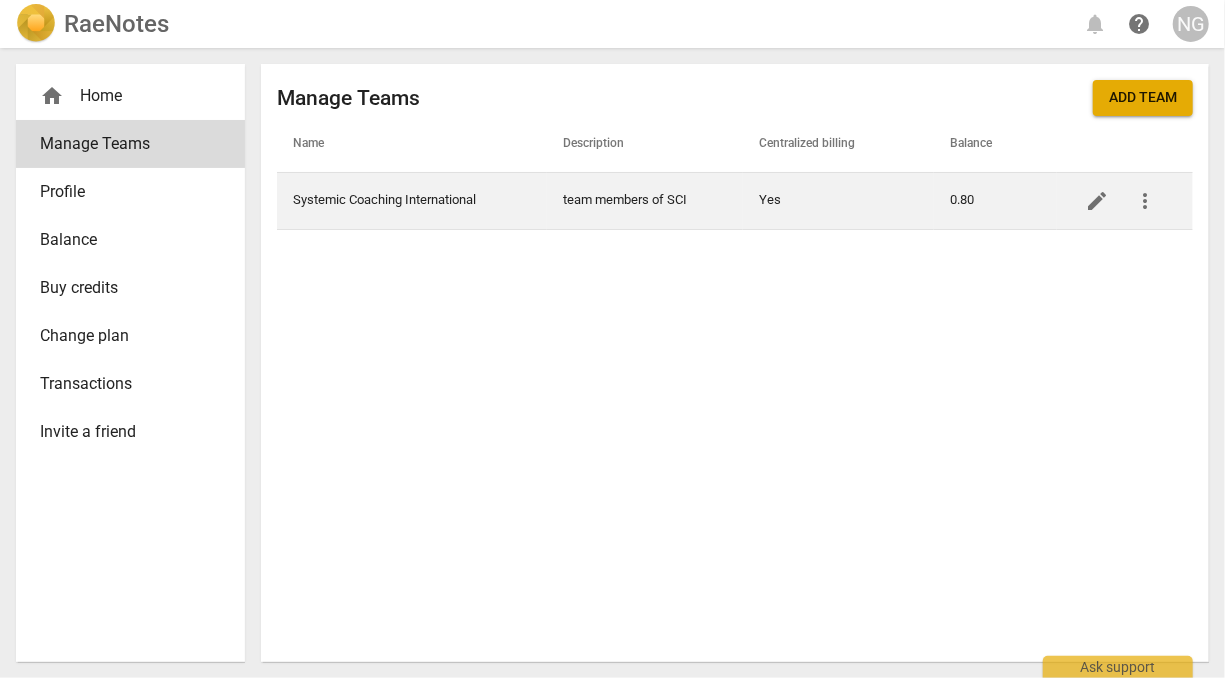 click on "Systemic Coaching International" at bounding box center (412, 200) 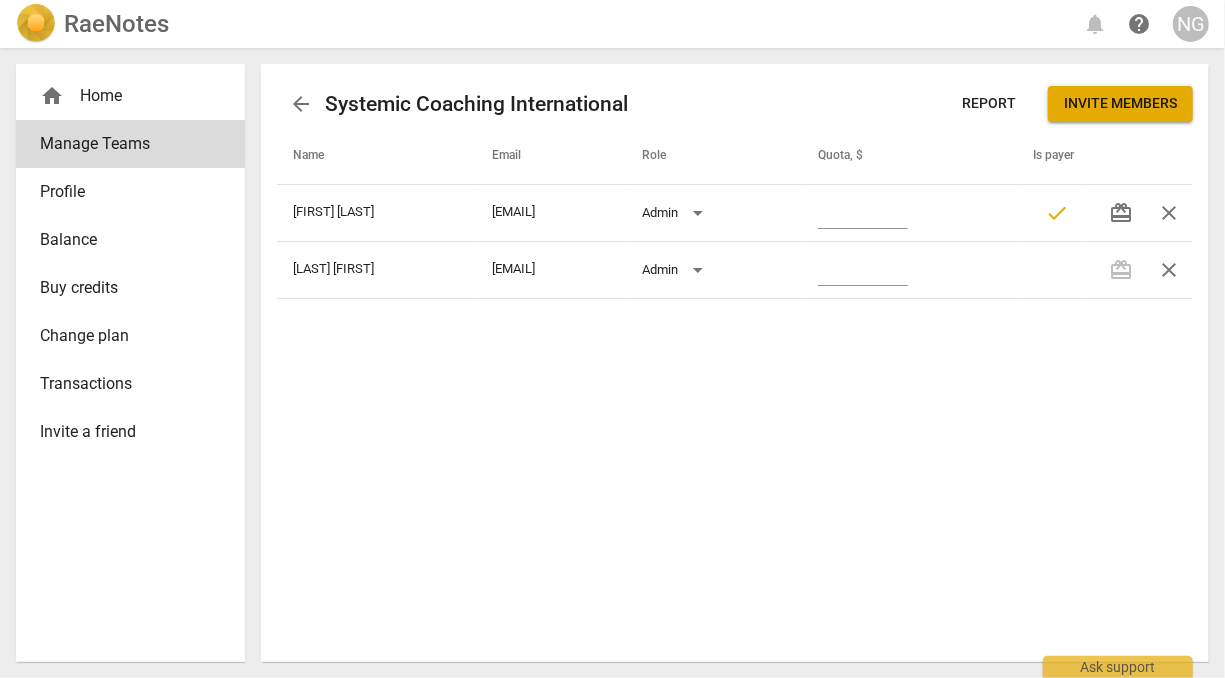 click on "home Home" at bounding box center [122, 96] 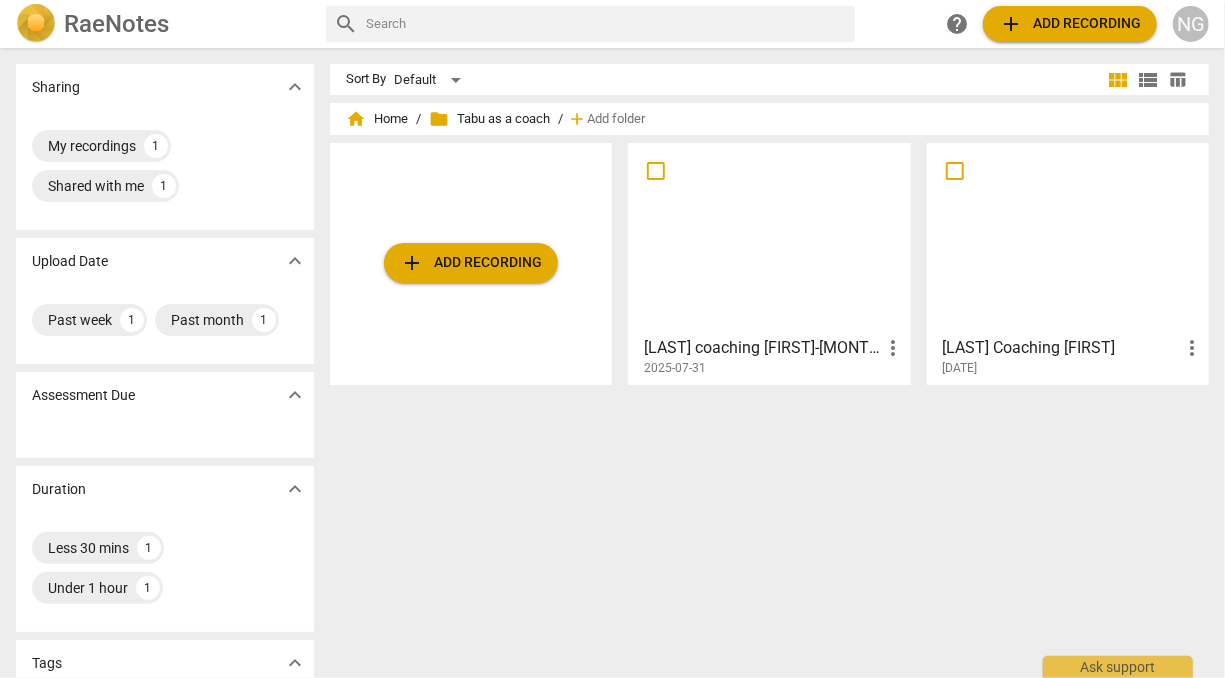 click on "Sort By Default view_module view_list table_chart home Home / folder Tabu as a coach / add Add folder add   Add recording Tabu coaching [NAME]-[MONTH]-[DAY]-[YEAR] more_vert [DATE] Tabu Coaching [NAME] more_vert [DATE]" at bounding box center (777, 363) 